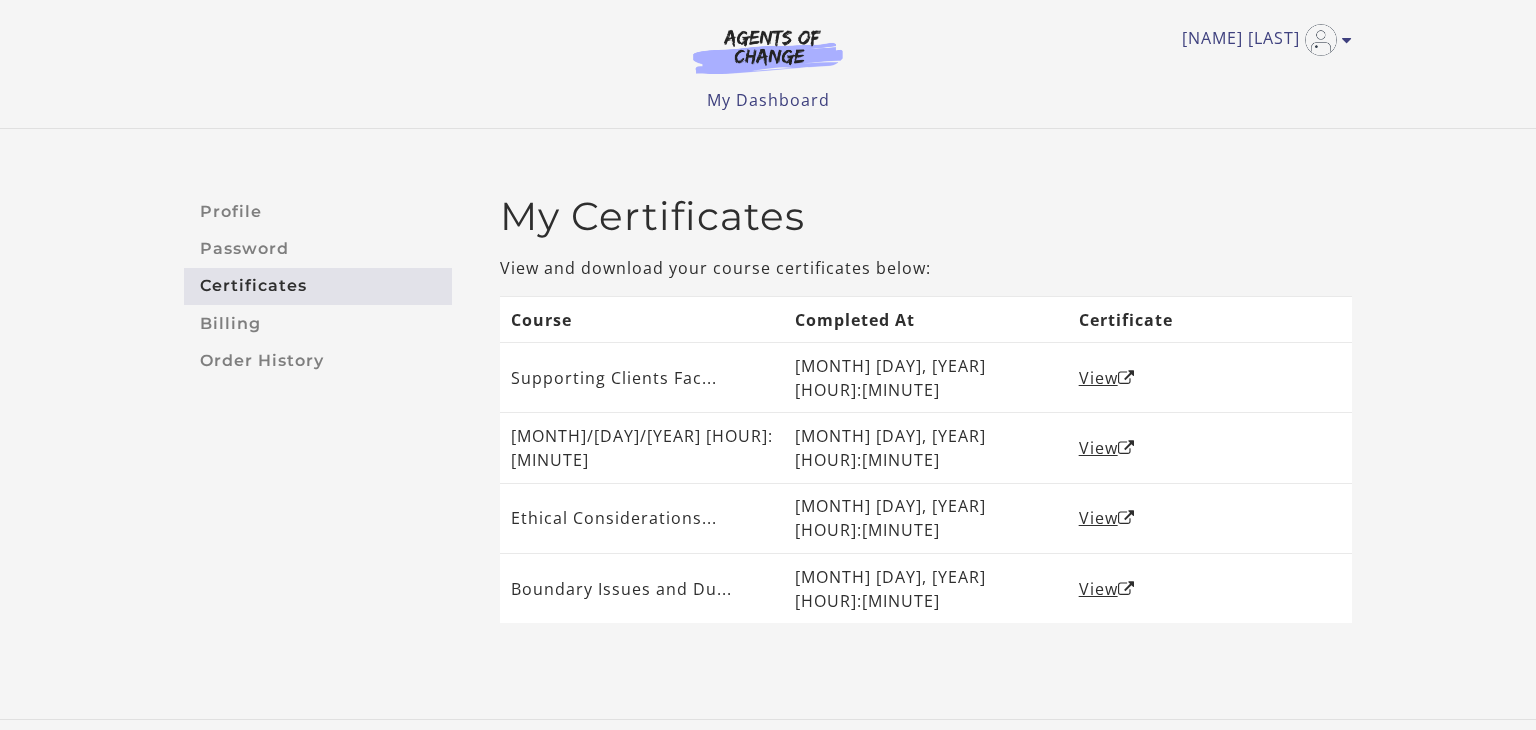 scroll, scrollTop: 0, scrollLeft: 0, axis: both 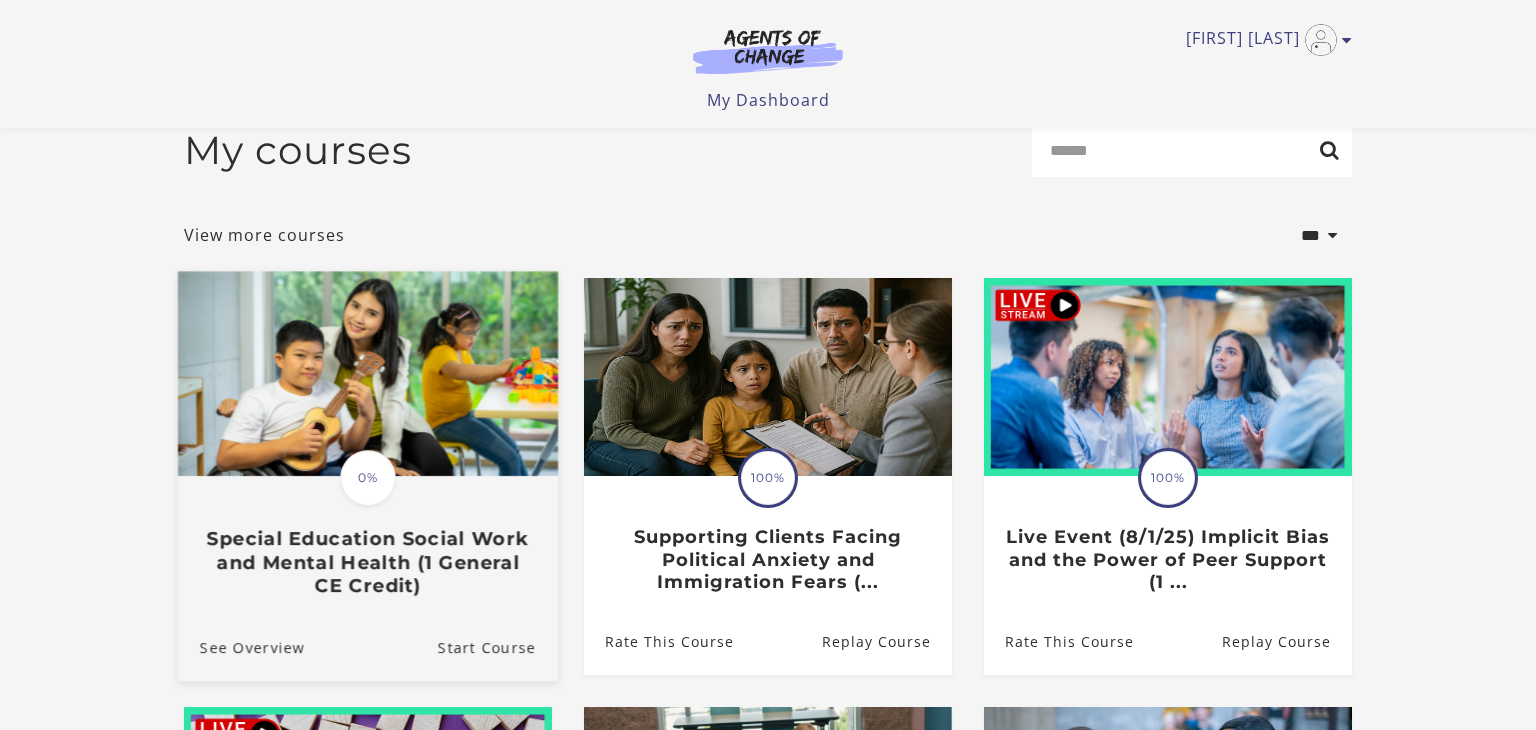 click on "Special Education Social Work and Mental Health (1 General CE Credit)" at bounding box center [368, 563] 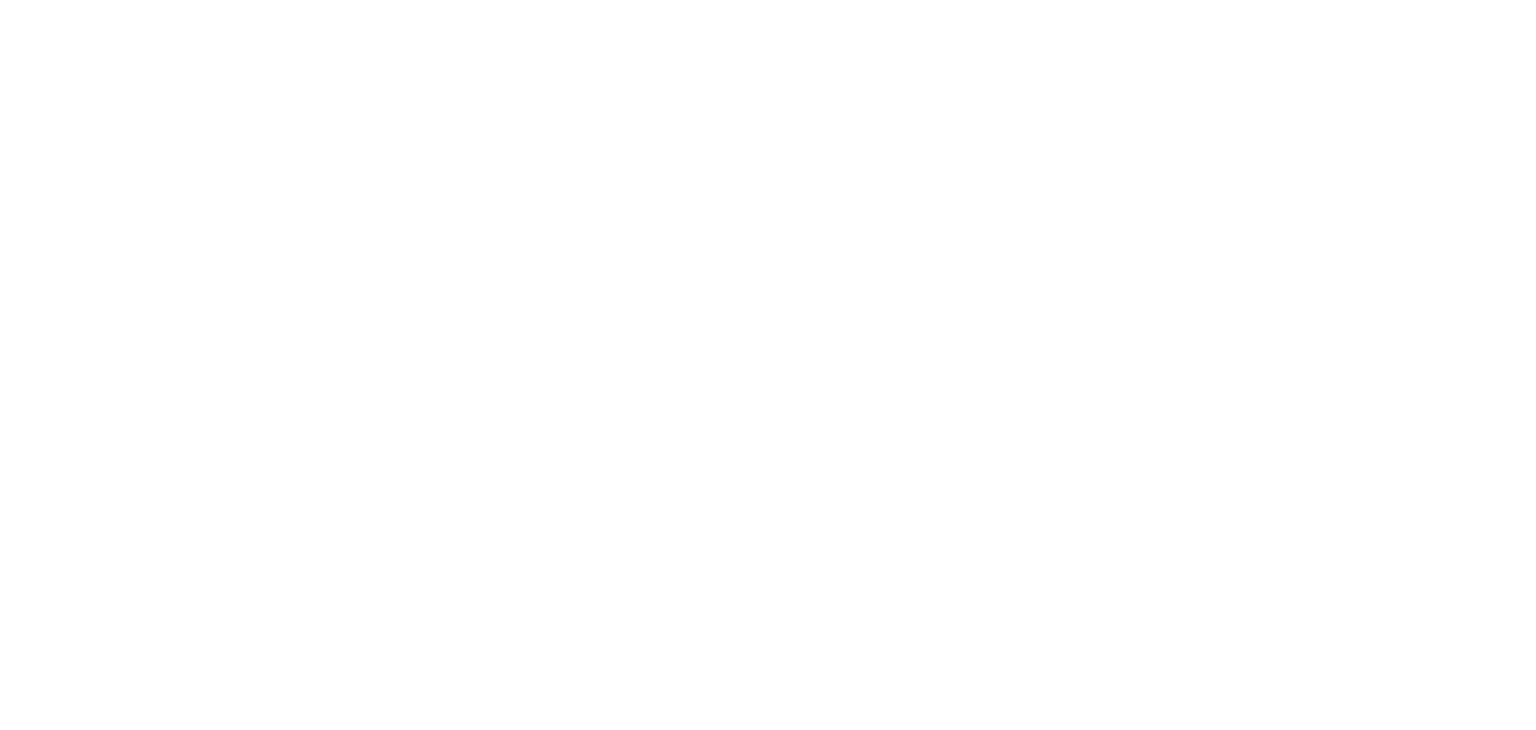 scroll, scrollTop: 0, scrollLeft: 0, axis: both 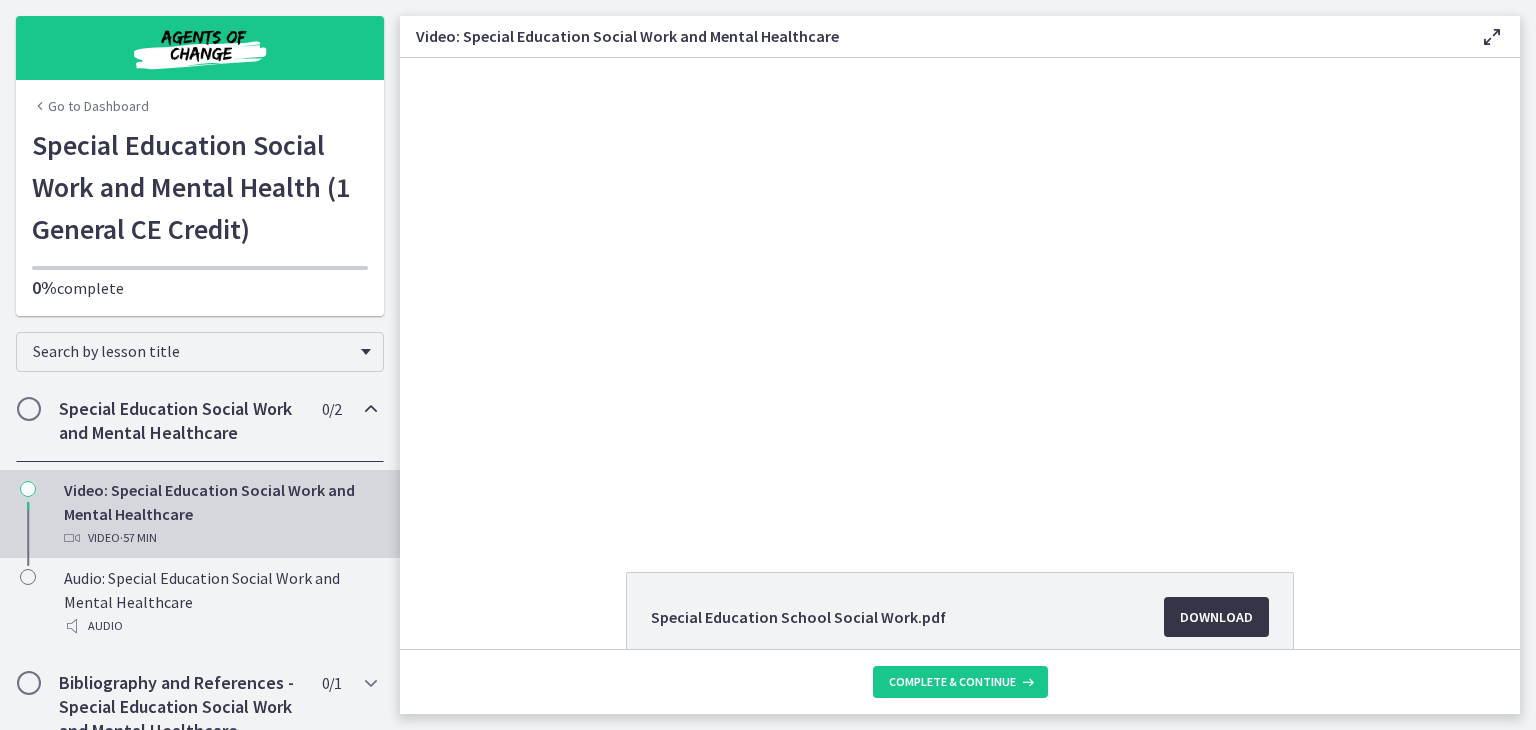 click on "Download
Opens in a new window" at bounding box center (1216, 617) 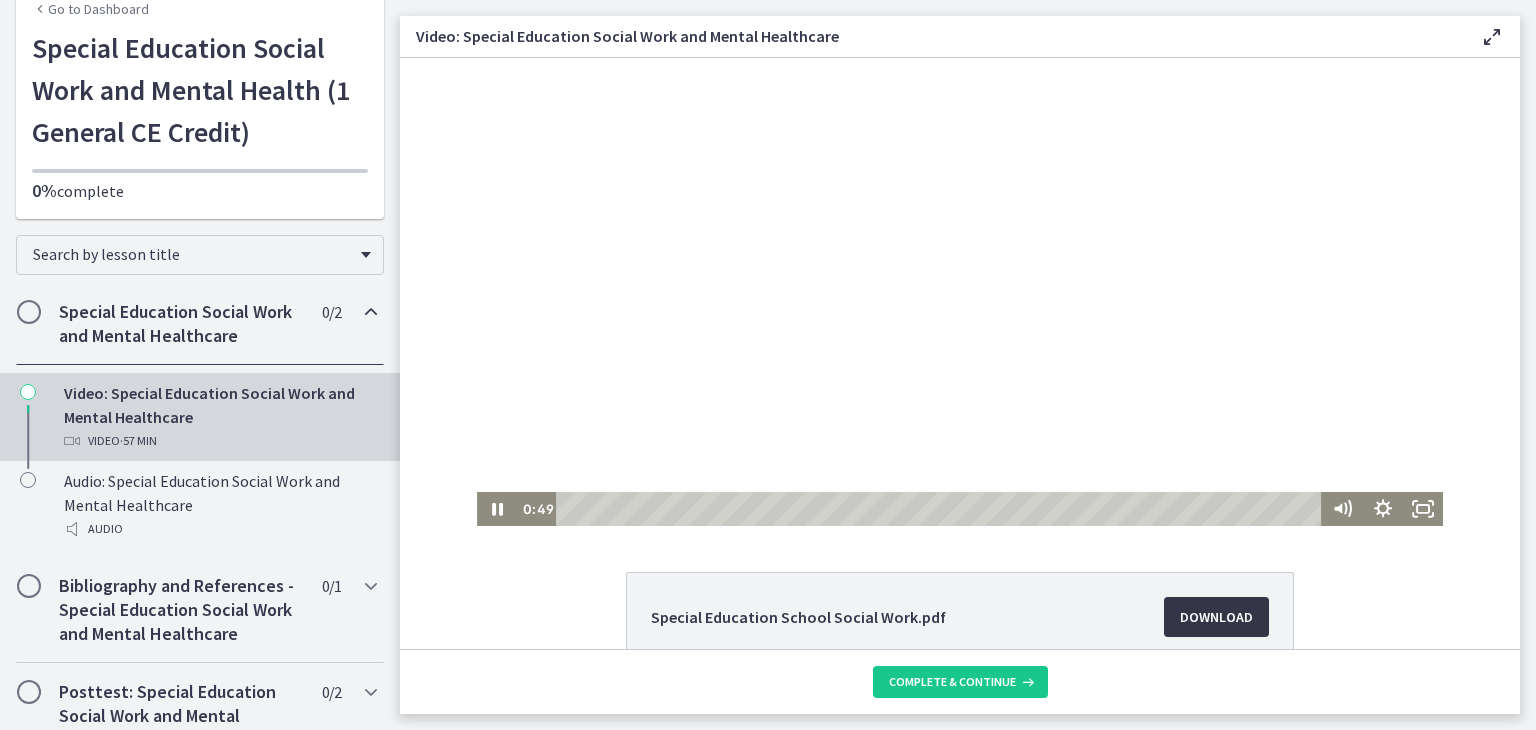 scroll, scrollTop: 193, scrollLeft: 0, axis: vertical 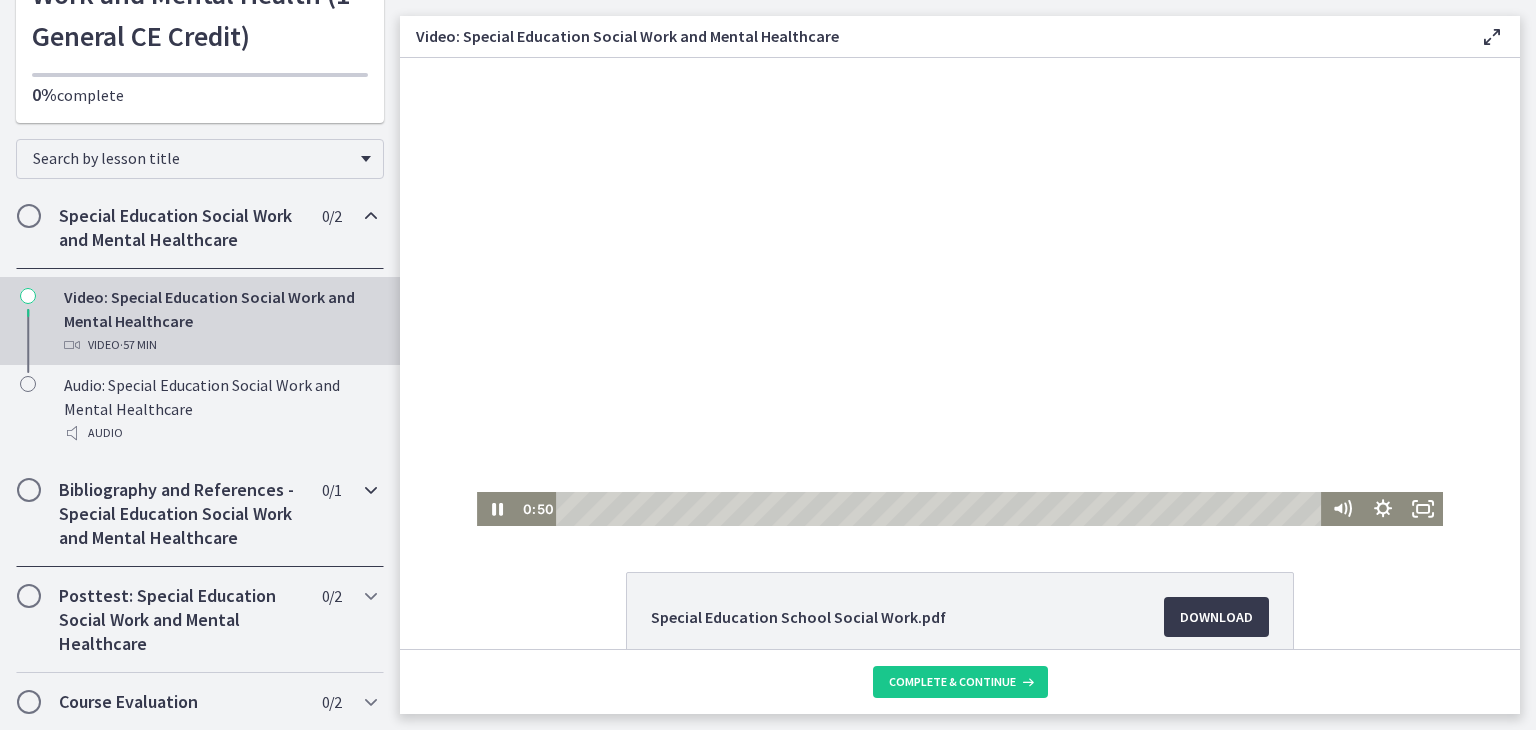click on "Bibliography and References - Special Education Social Work and Mental Healthcare" at bounding box center (181, 514) 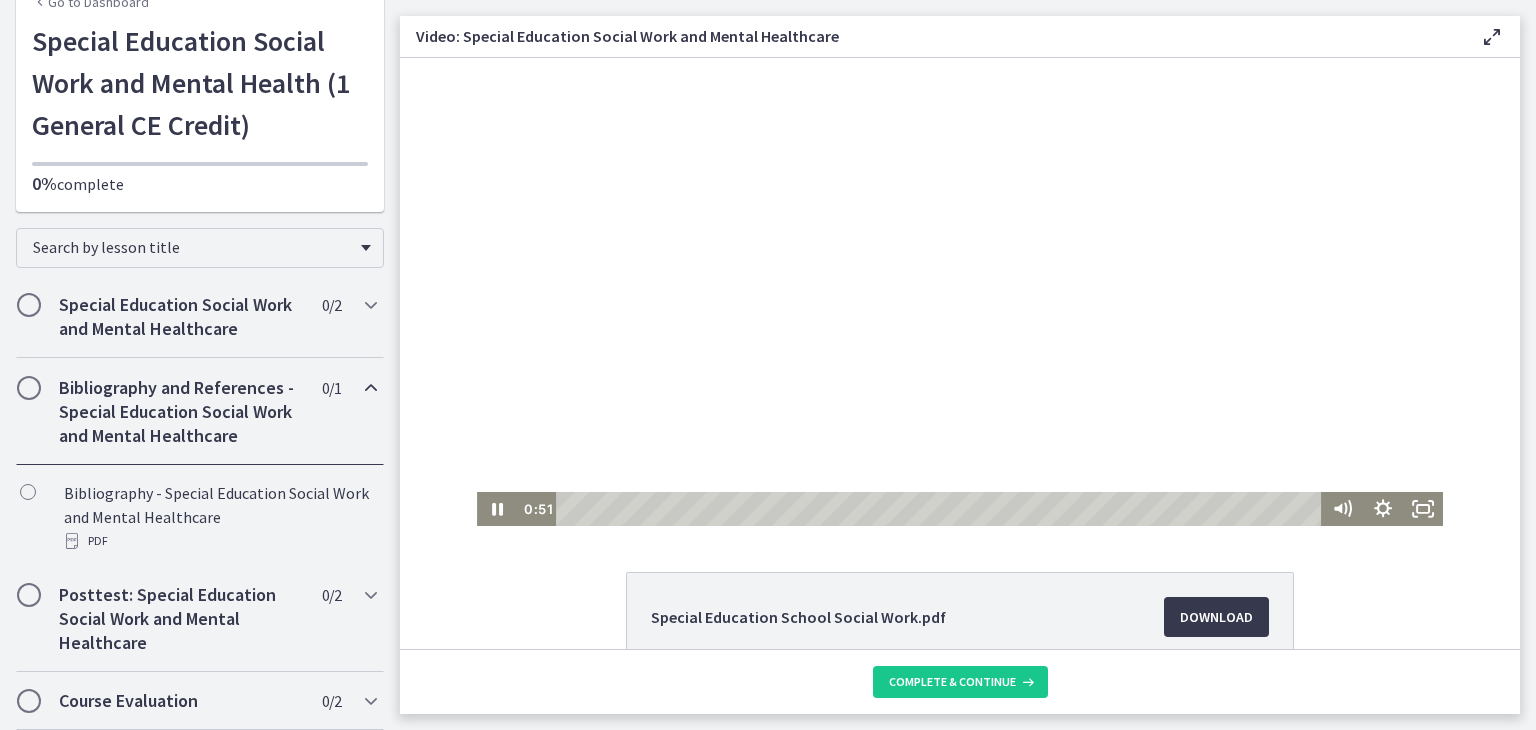 scroll, scrollTop: 105, scrollLeft: 0, axis: vertical 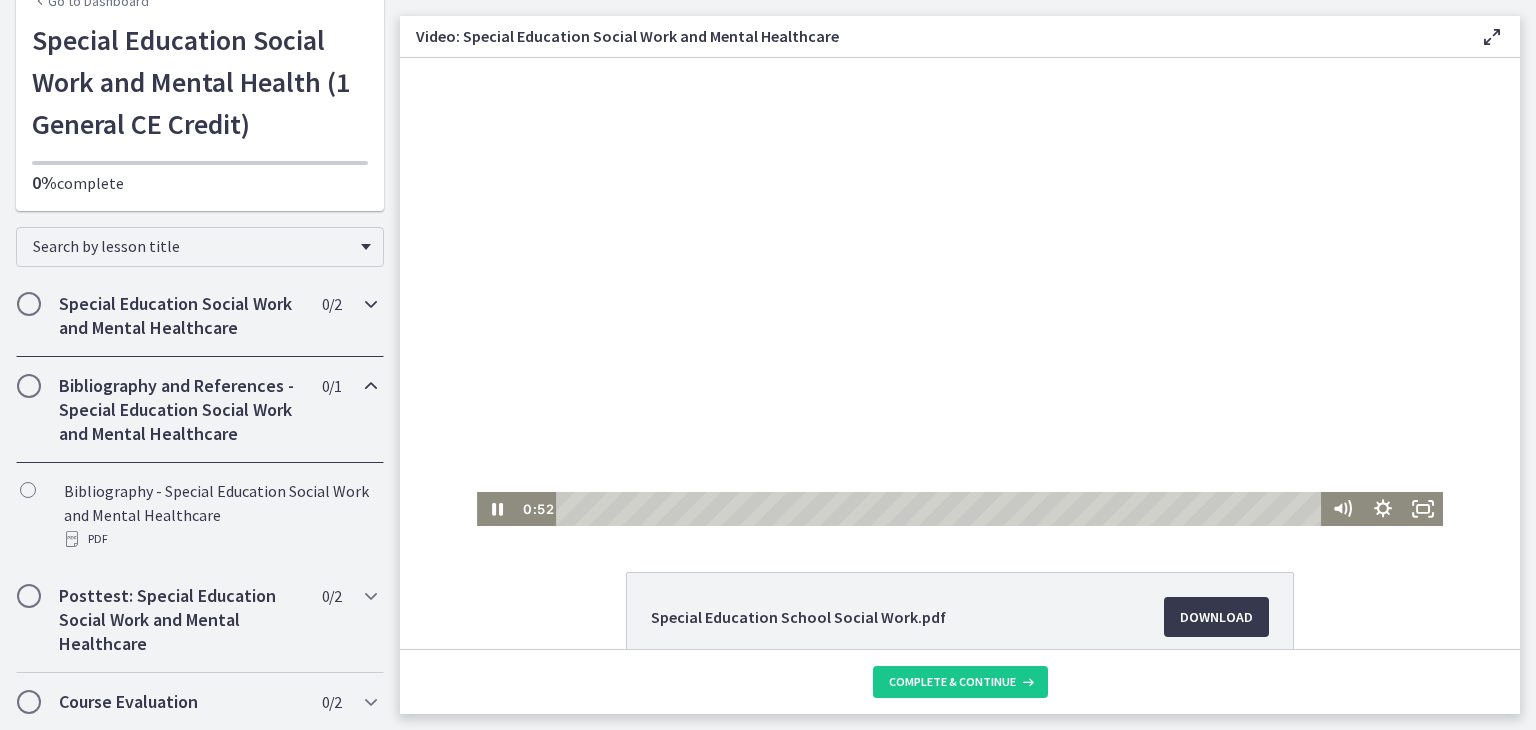 click on "Special Education Social Work and Mental Healthcare" at bounding box center [181, 316] 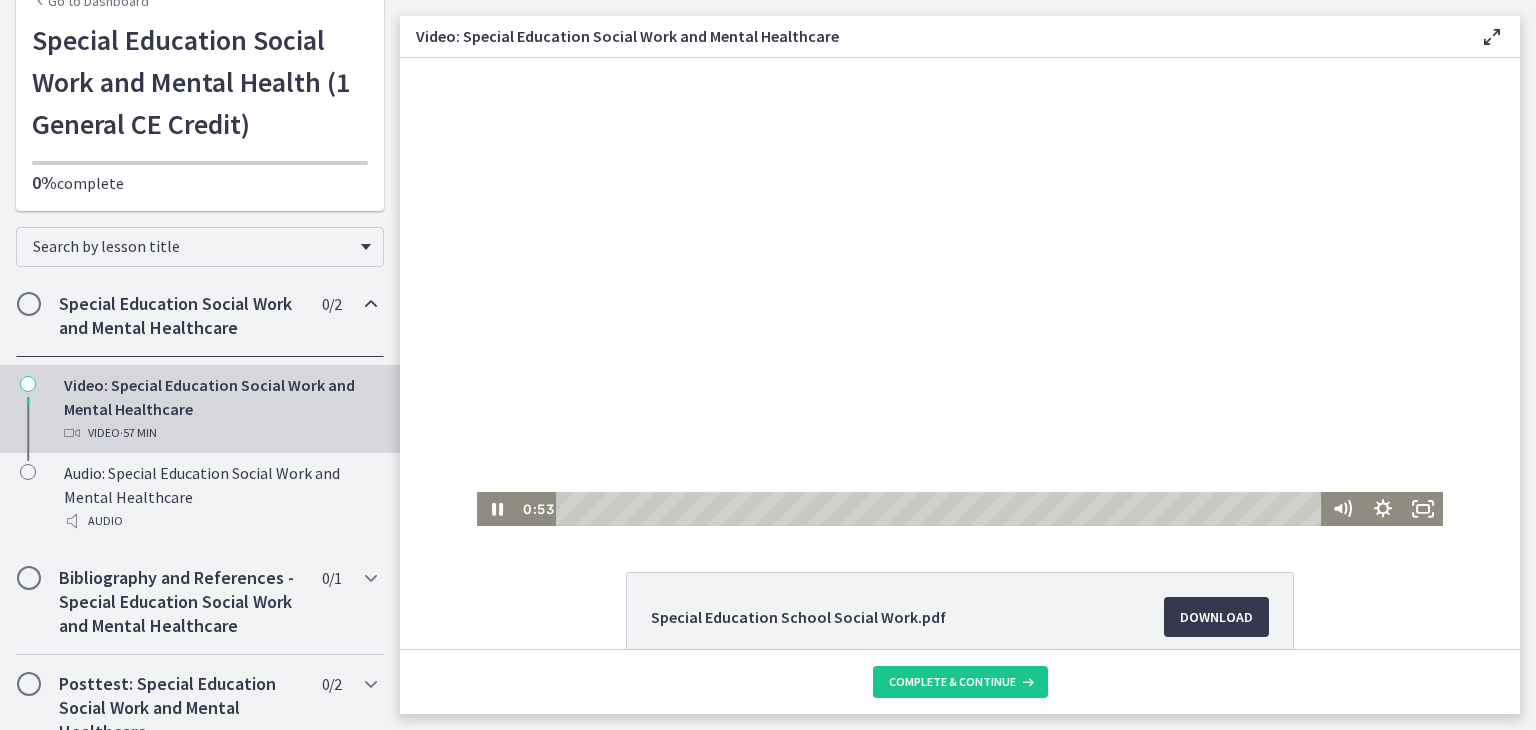 scroll, scrollTop: 193, scrollLeft: 0, axis: vertical 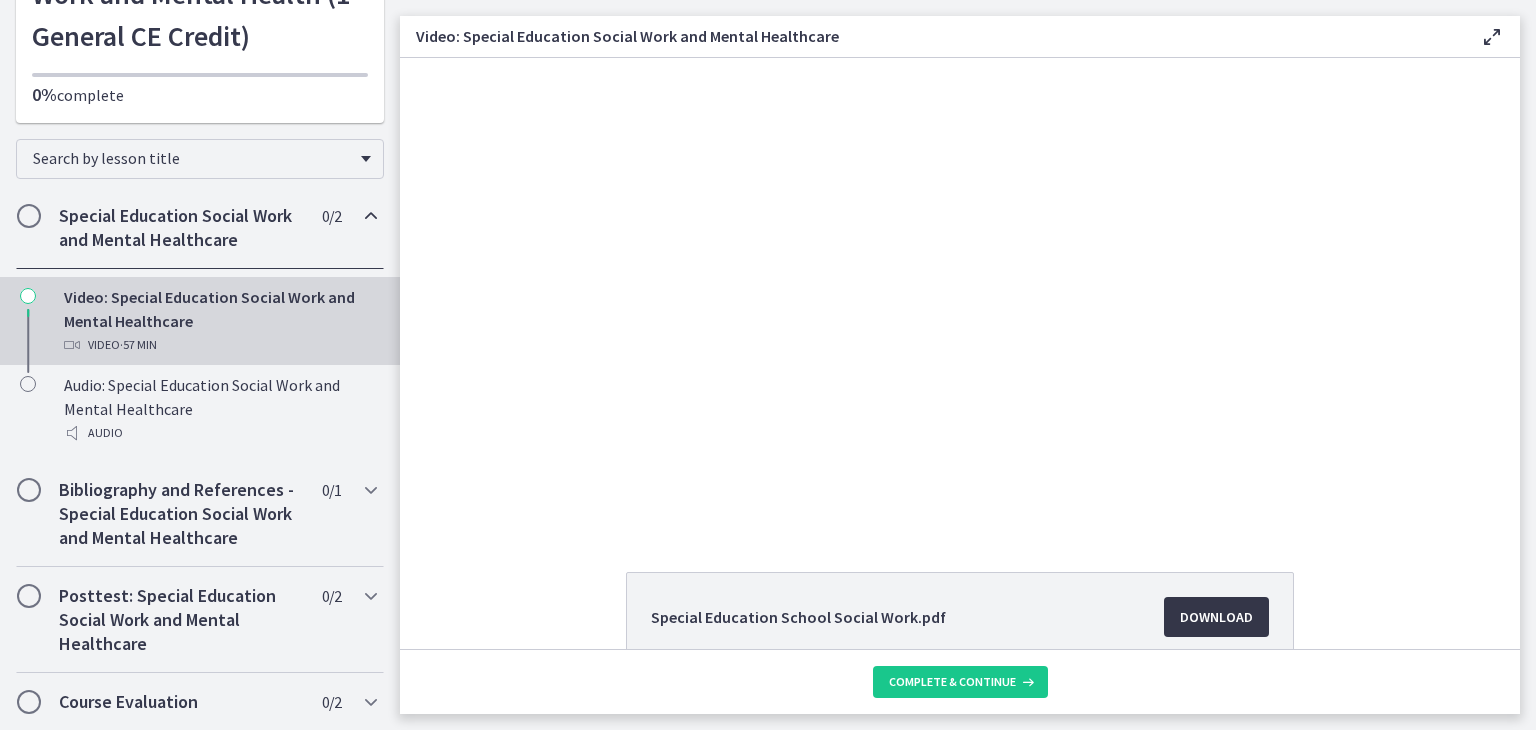 click on "Download
Opens in a new window" at bounding box center [1216, 617] 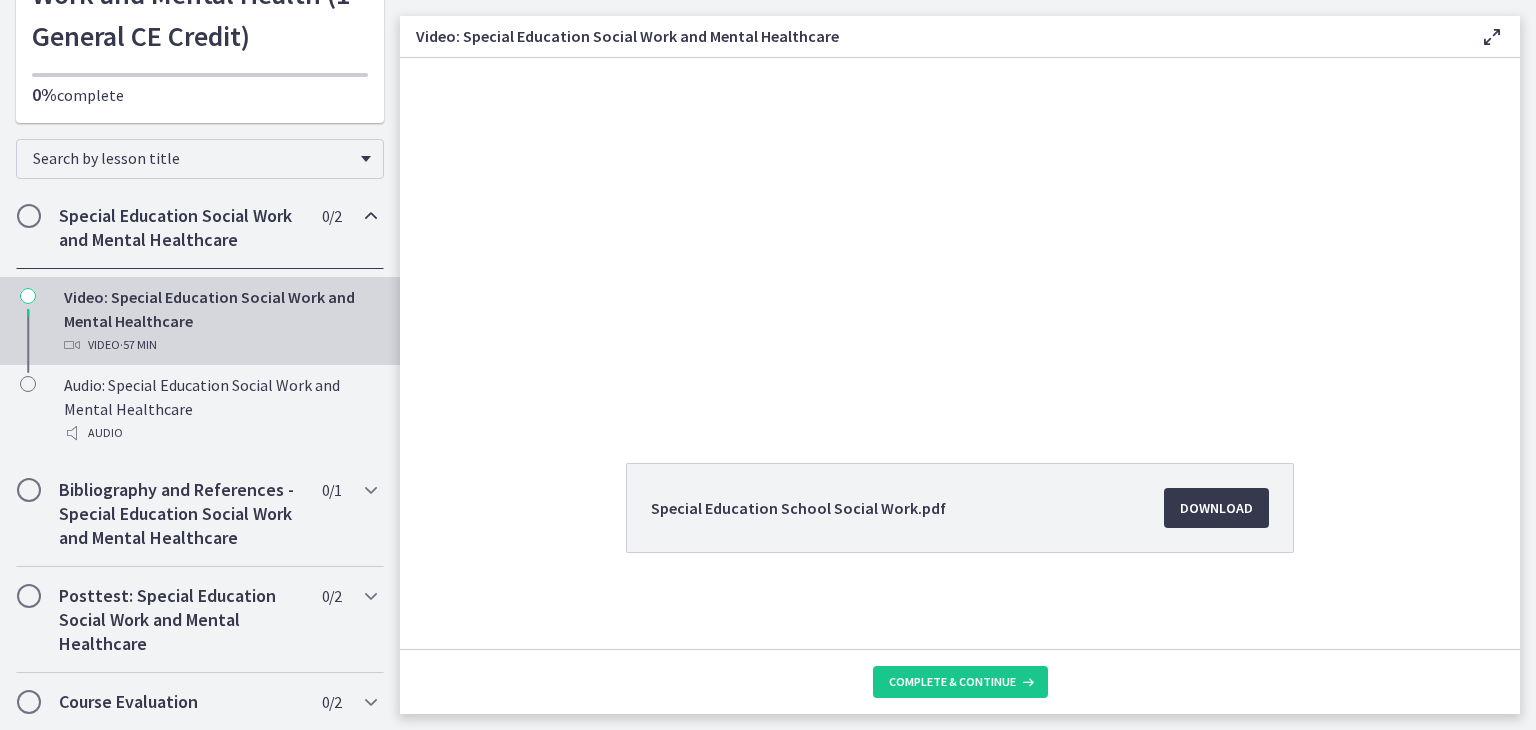 click on "Special Education Social Work and Mental Healthcare" at bounding box center (181, 228) 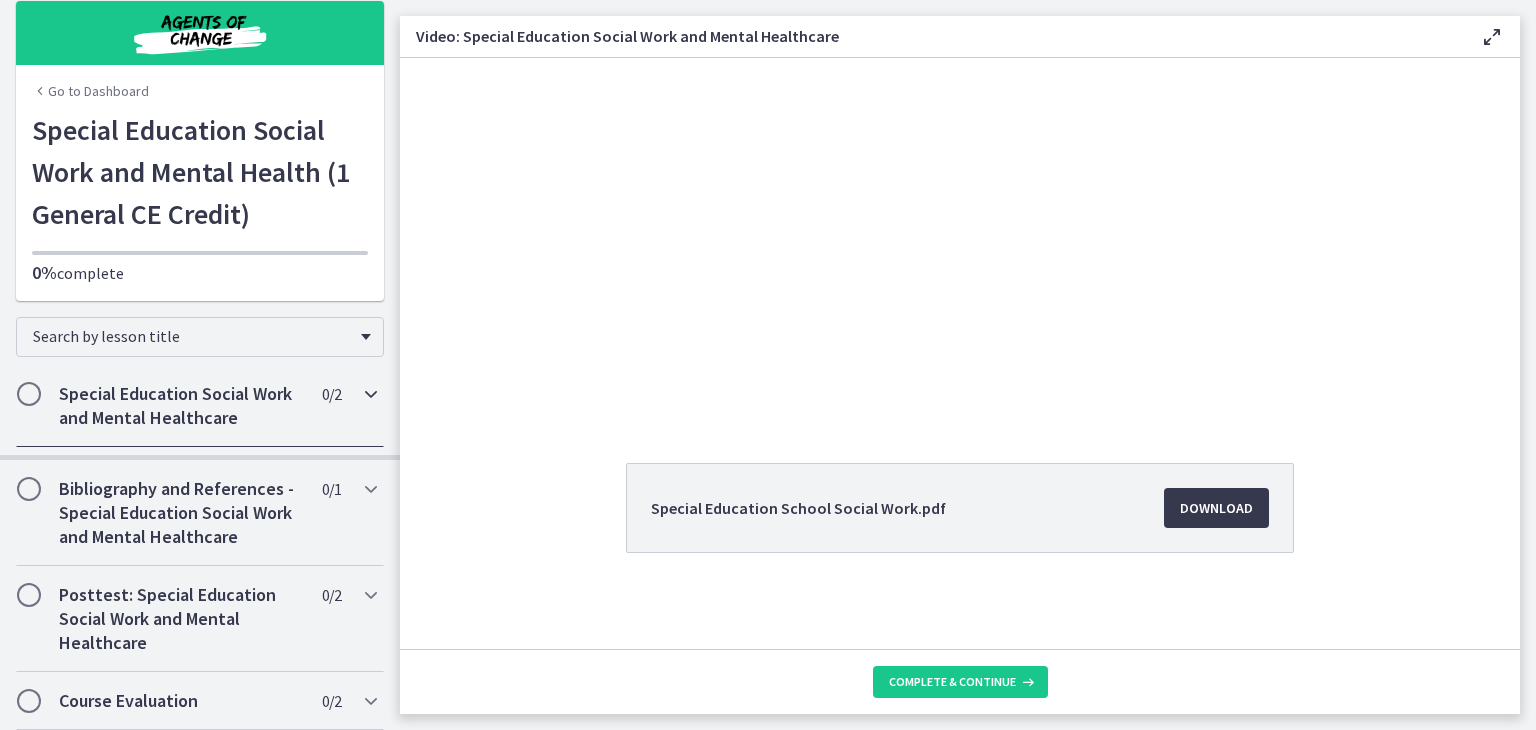 scroll, scrollTop: 1, scrollLeft: 0, axis: vertical 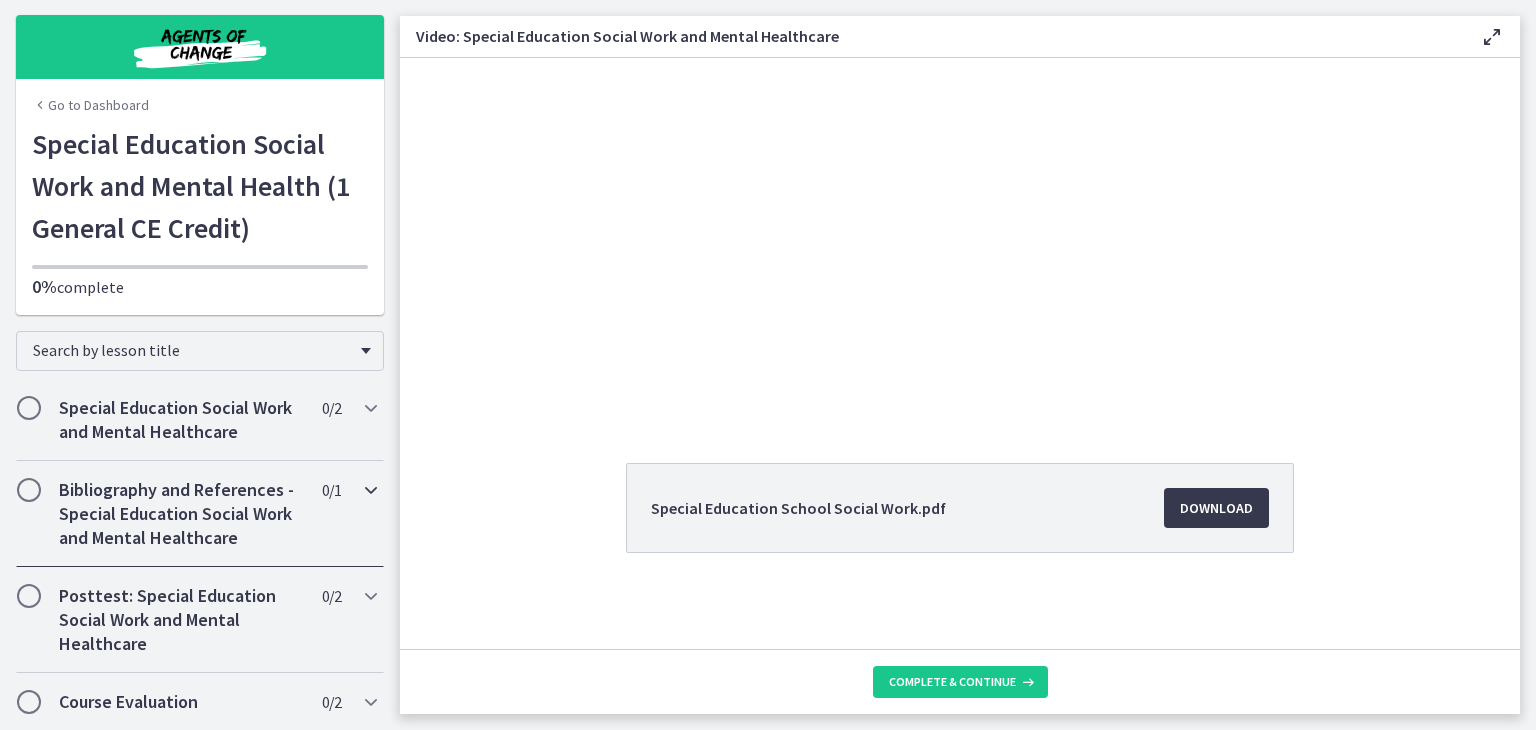 click on "Bibliography and References - Special Education Social Work and Mental Healthcare" at bounding box center (181, 514) 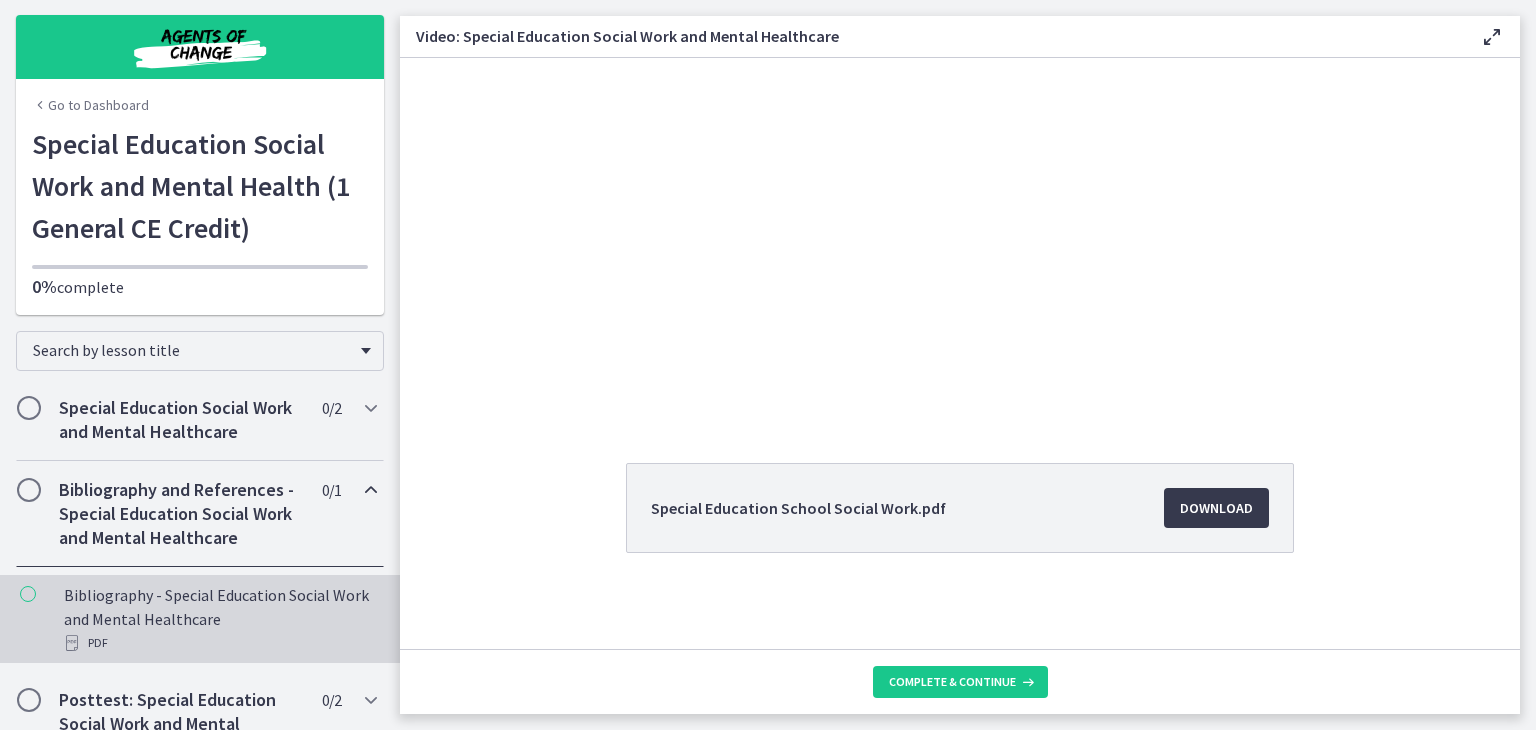 click at bounding box center (72, 643) 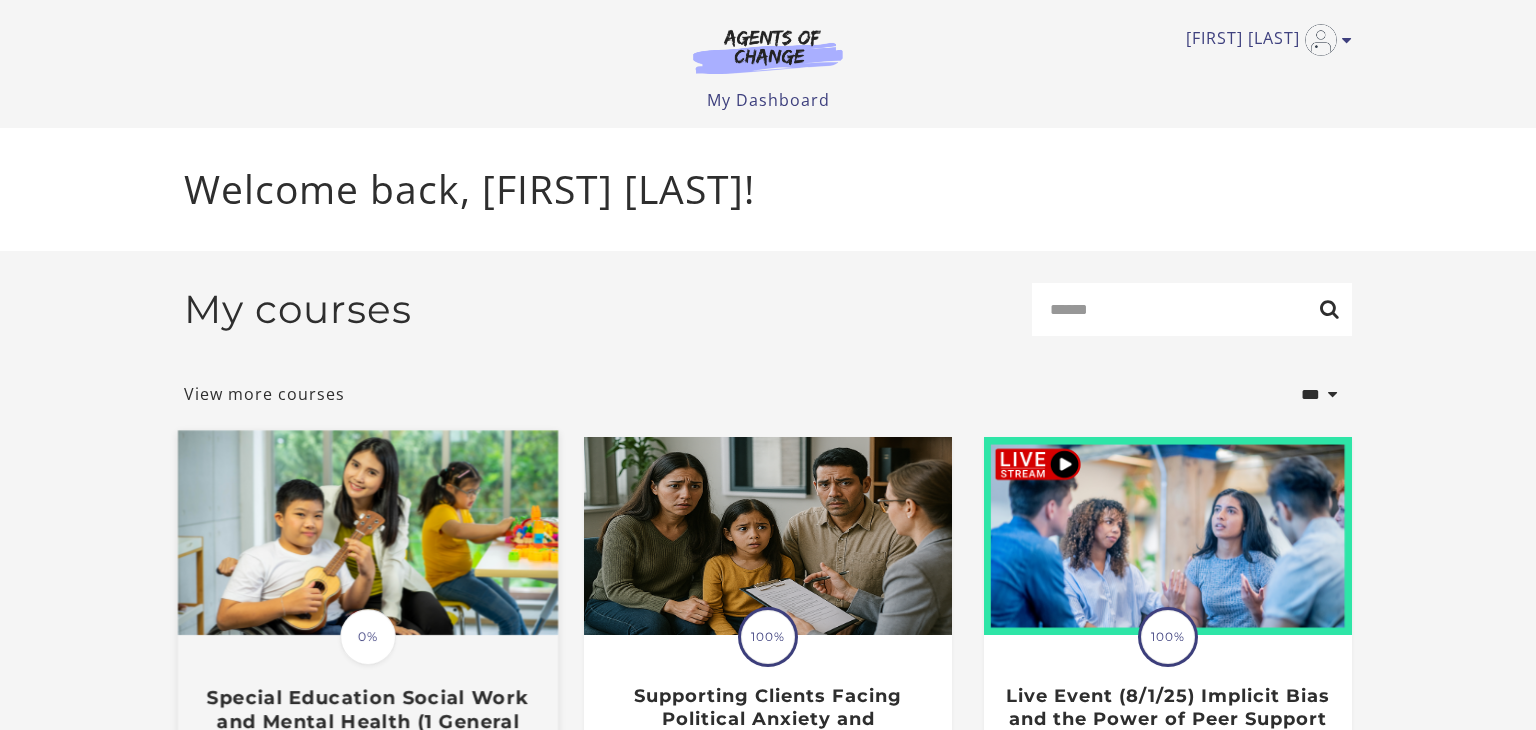 scroll, scrollTop: 159, scrollLeft: 0, axis: vertical 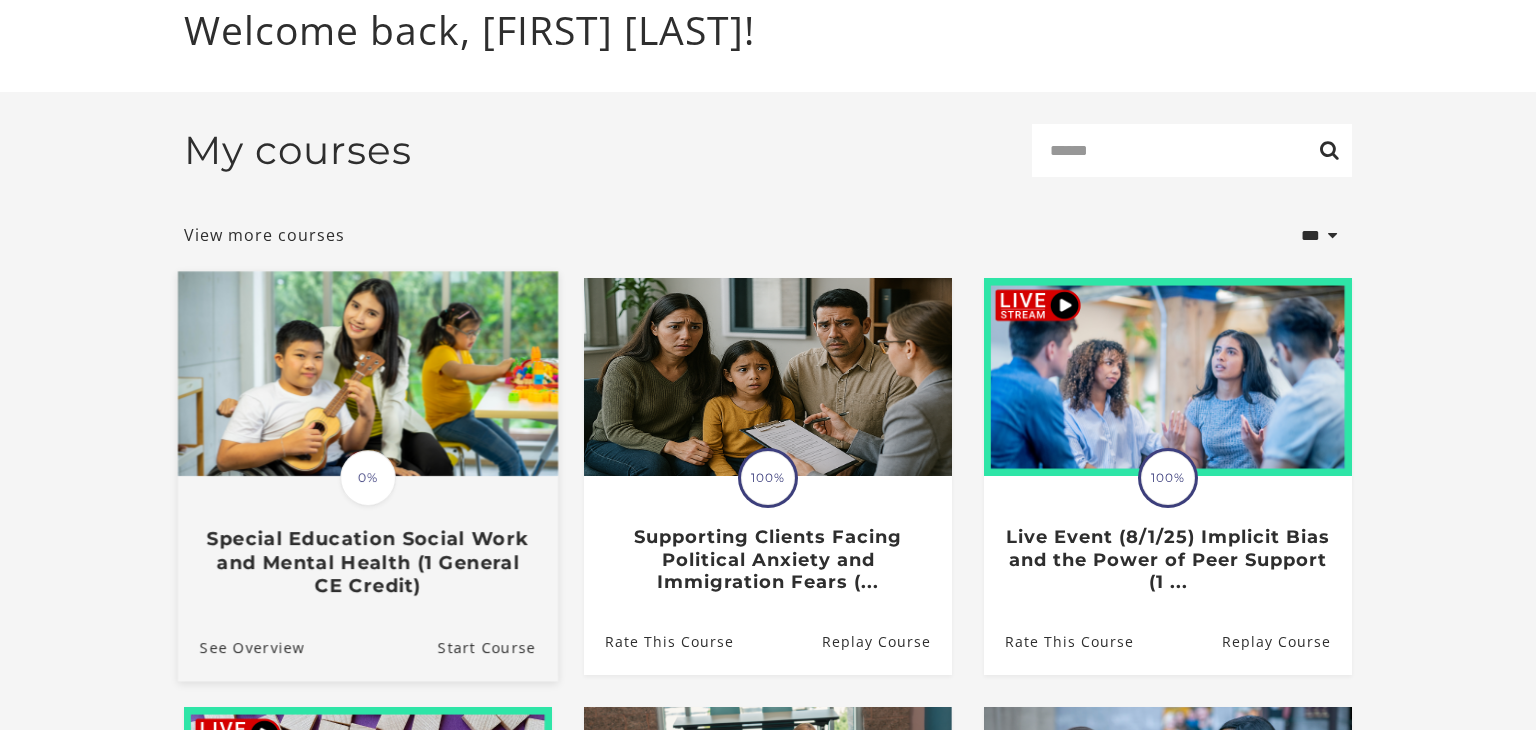 click at bounding box center [368, 374] 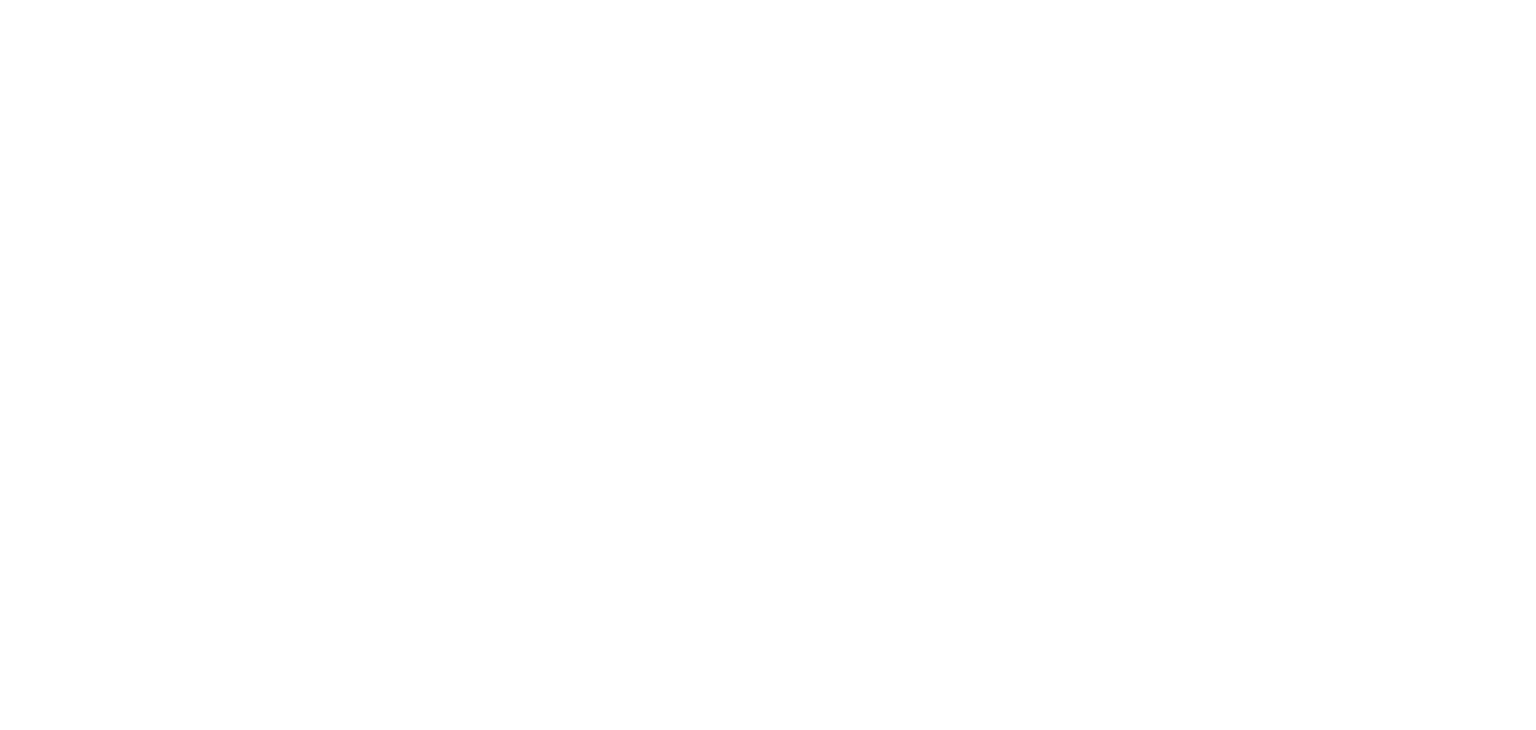 scroll, scrollTop: 0, scrollLeft: 0, axis: both 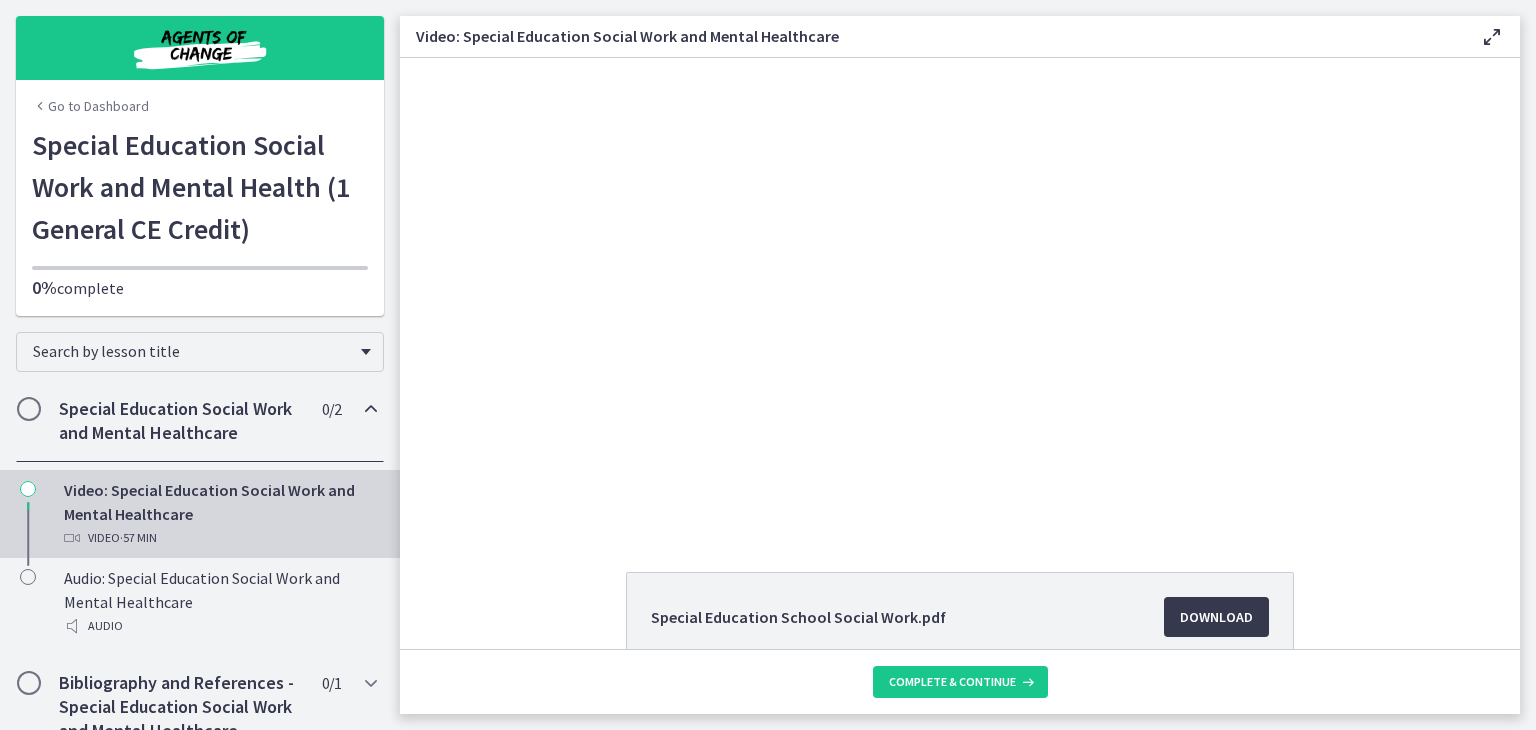 click on "Special Education Social Work and Mental Healthcare" at bounding box center (181, 421) 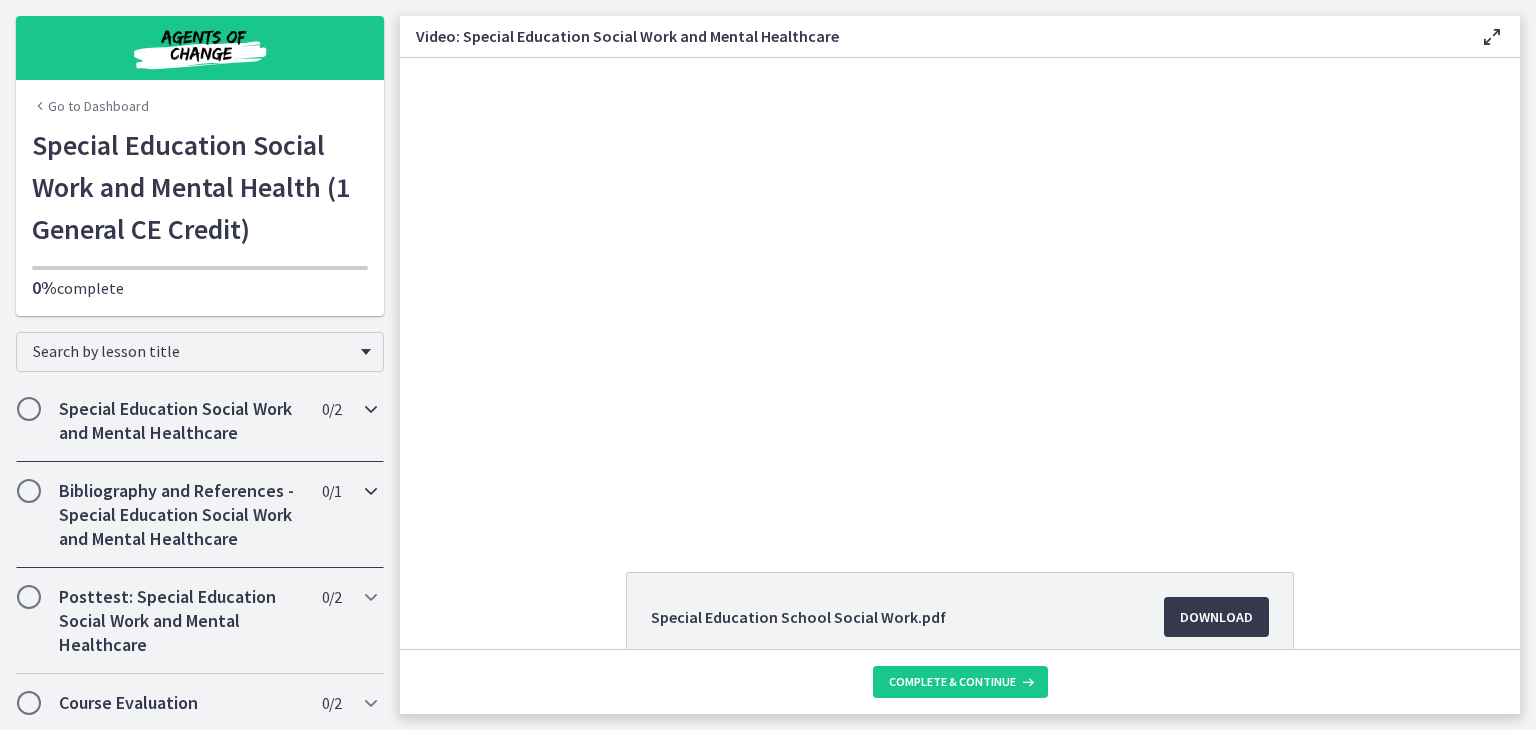 scroll, scrollTop: 1, scrollLeft: 0, axis: vertical 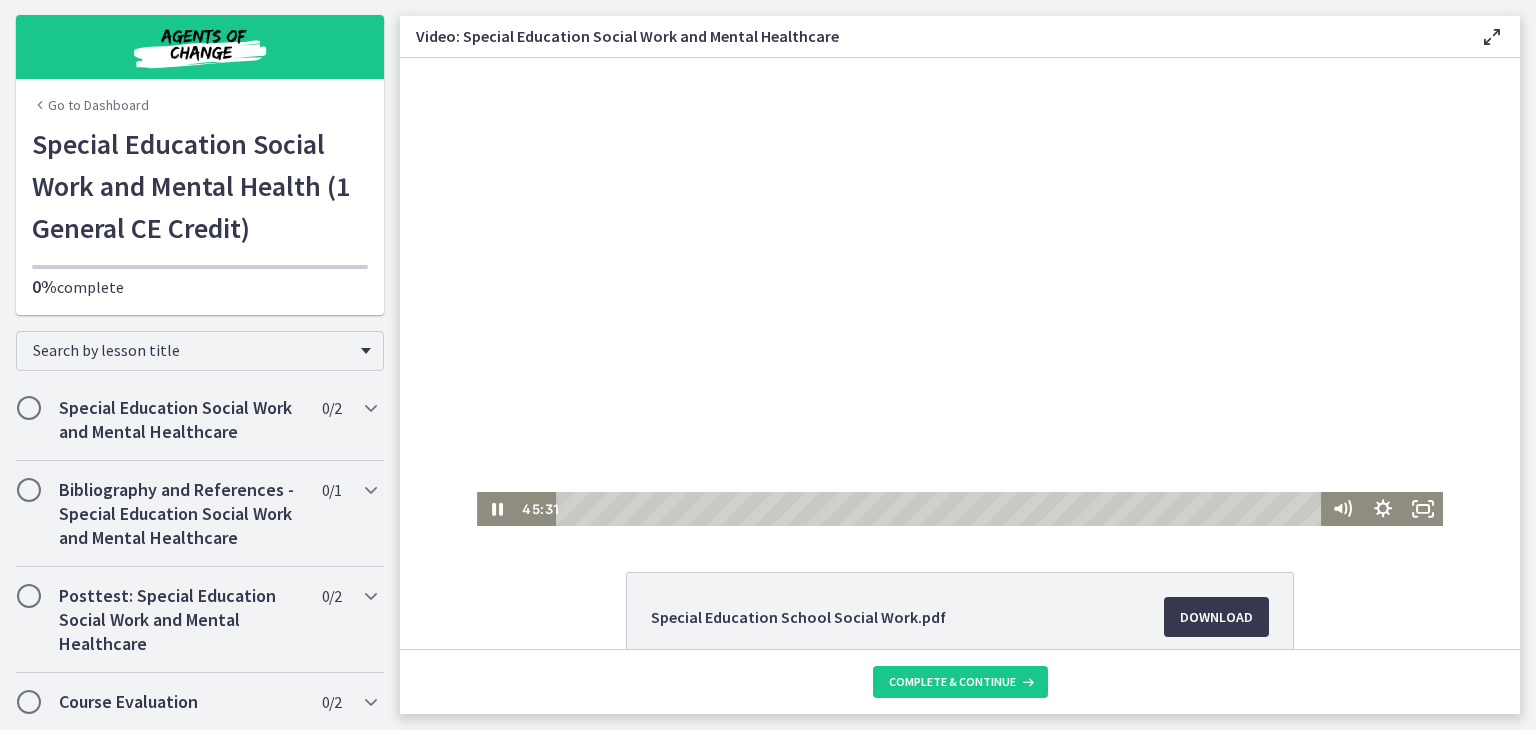 click at bounding box center (960, 292) 